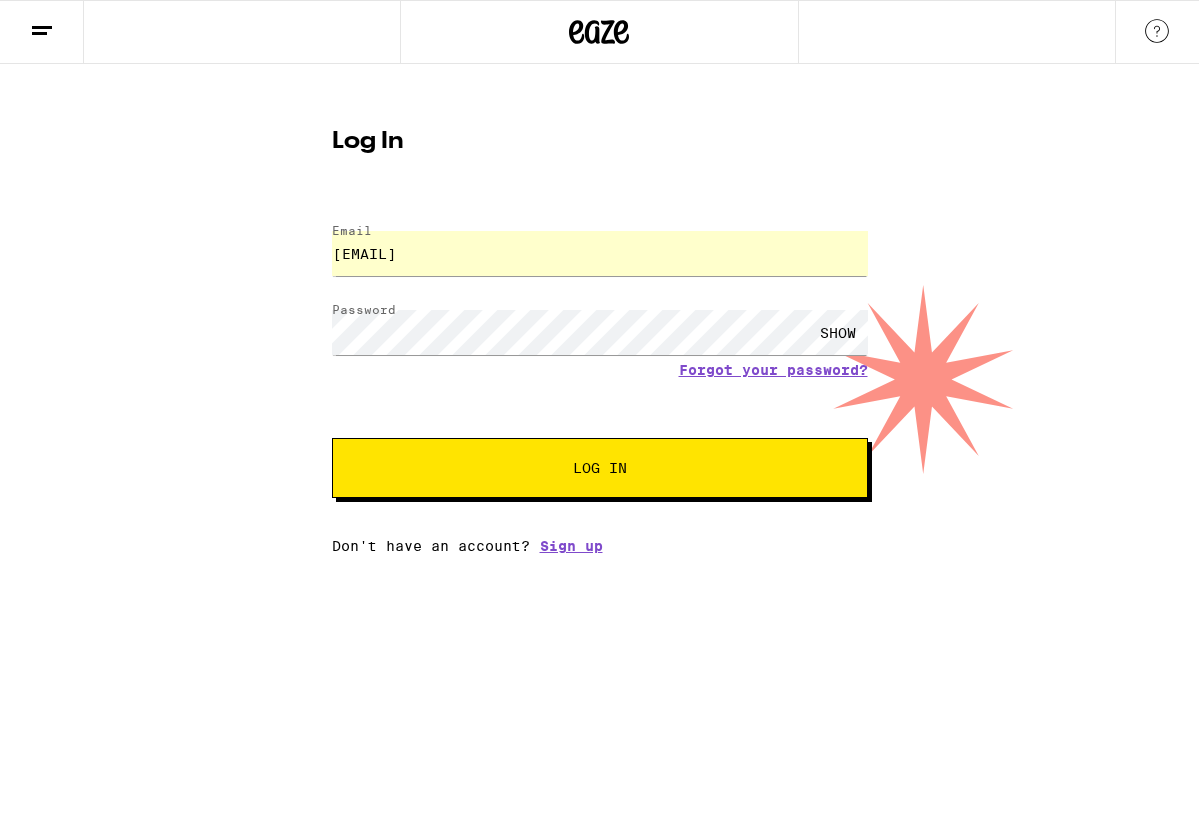 scroll, scrollTop: 0, scrollLeft: 0, axis: both 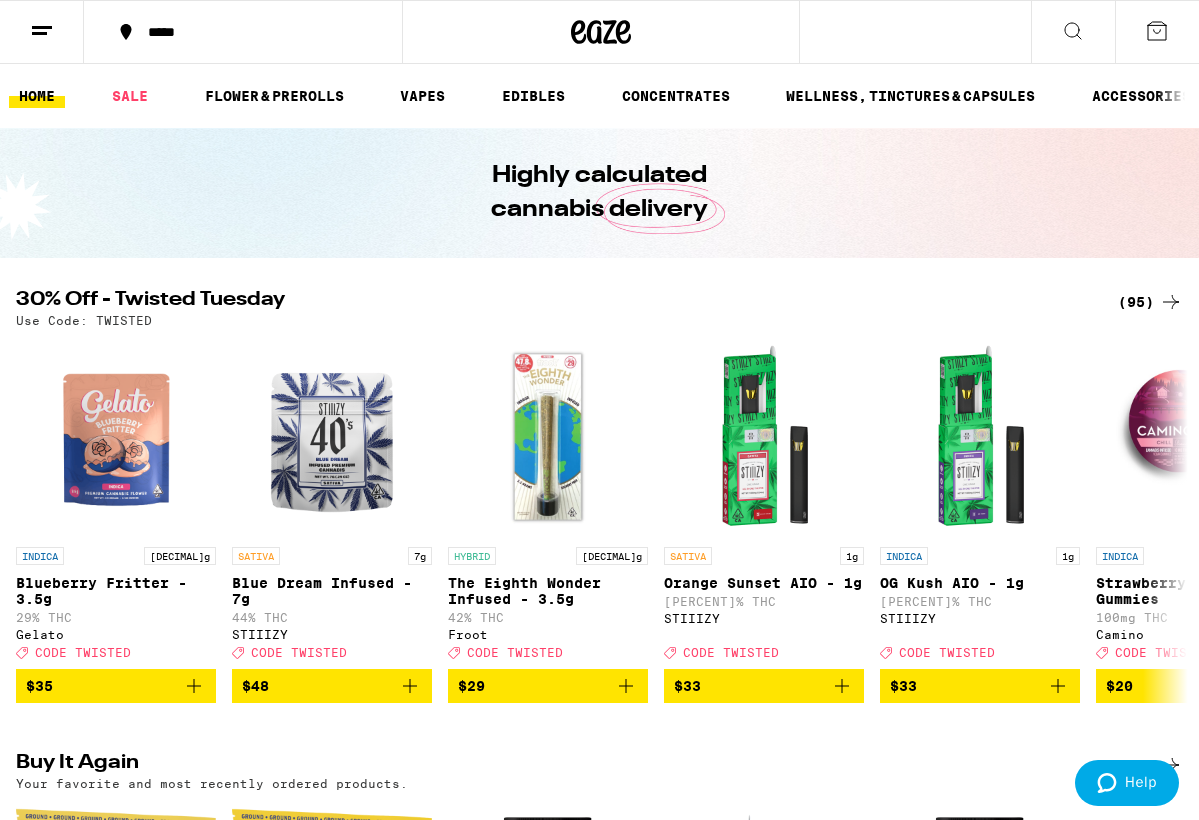 click on "(95)" at bounding box center (1150, 302) 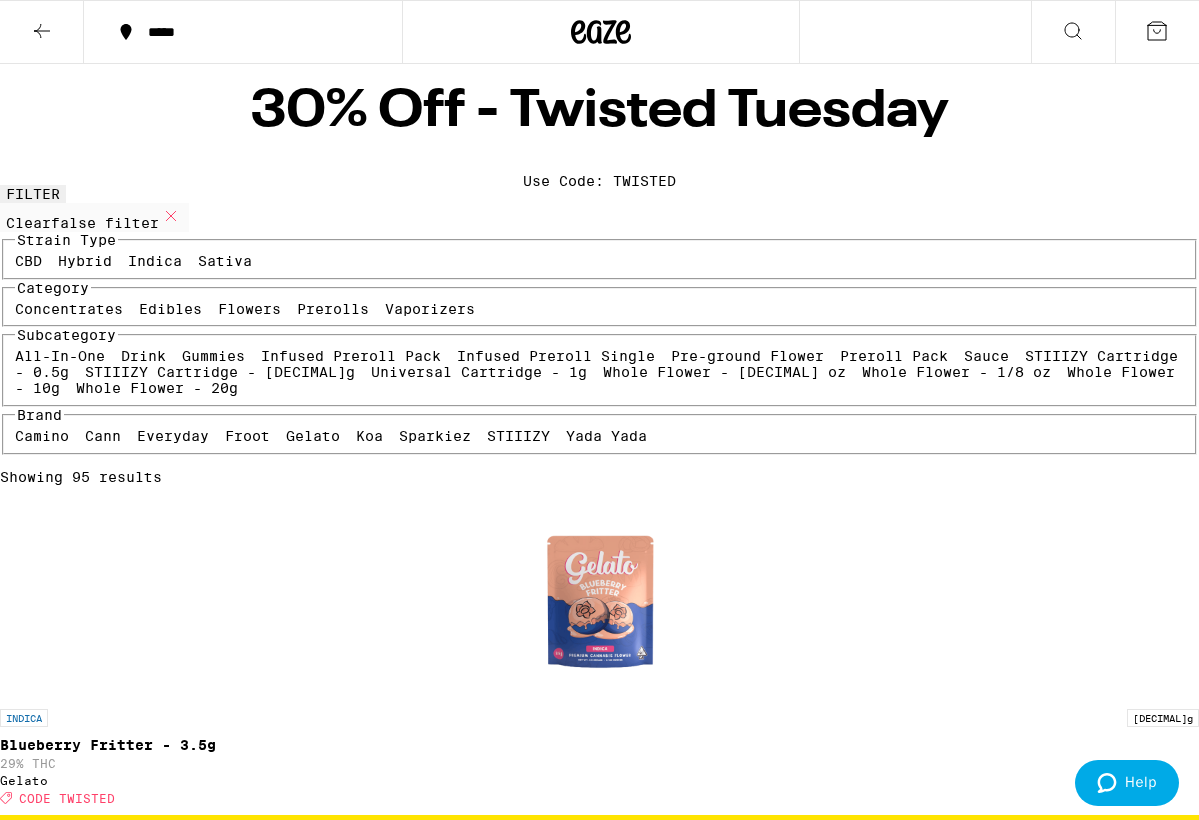 scroll, scrollTop: 10, scrollLeft: 0, axis: vertical 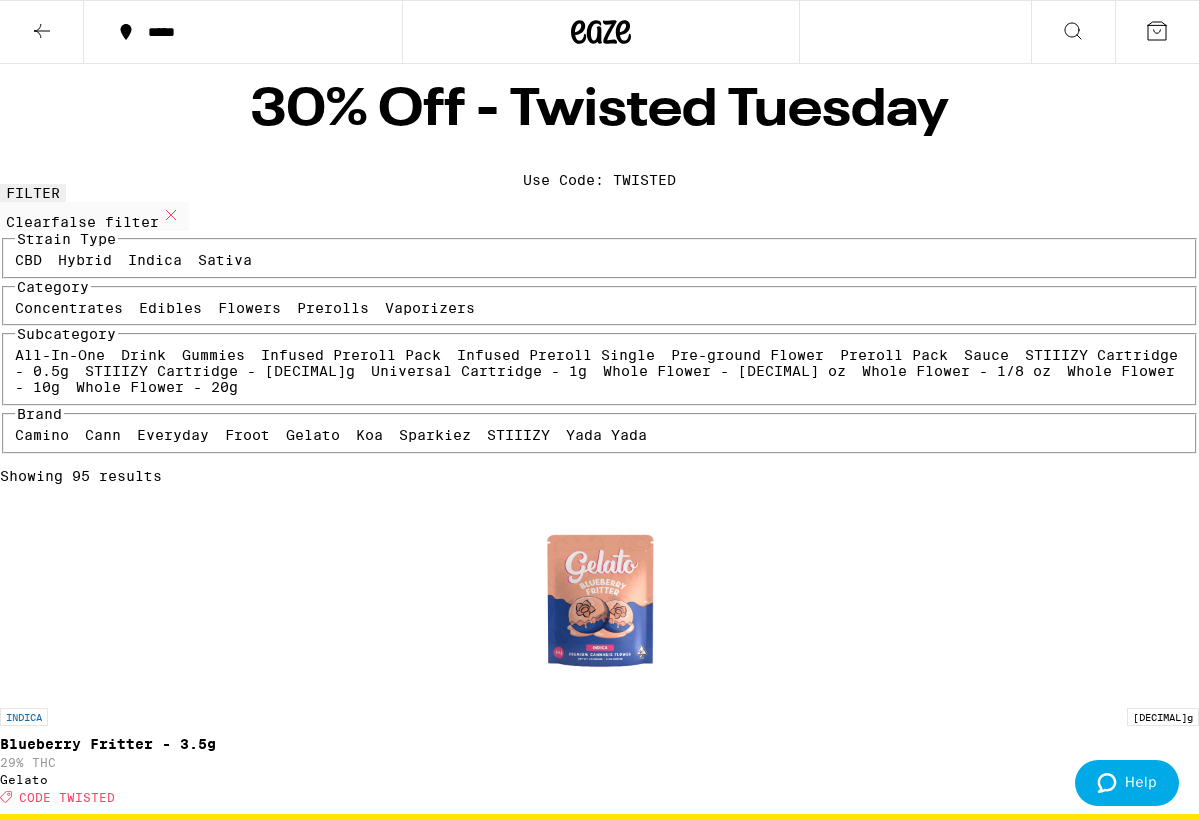click on "Prerolls" at bounding box center [333, 308] 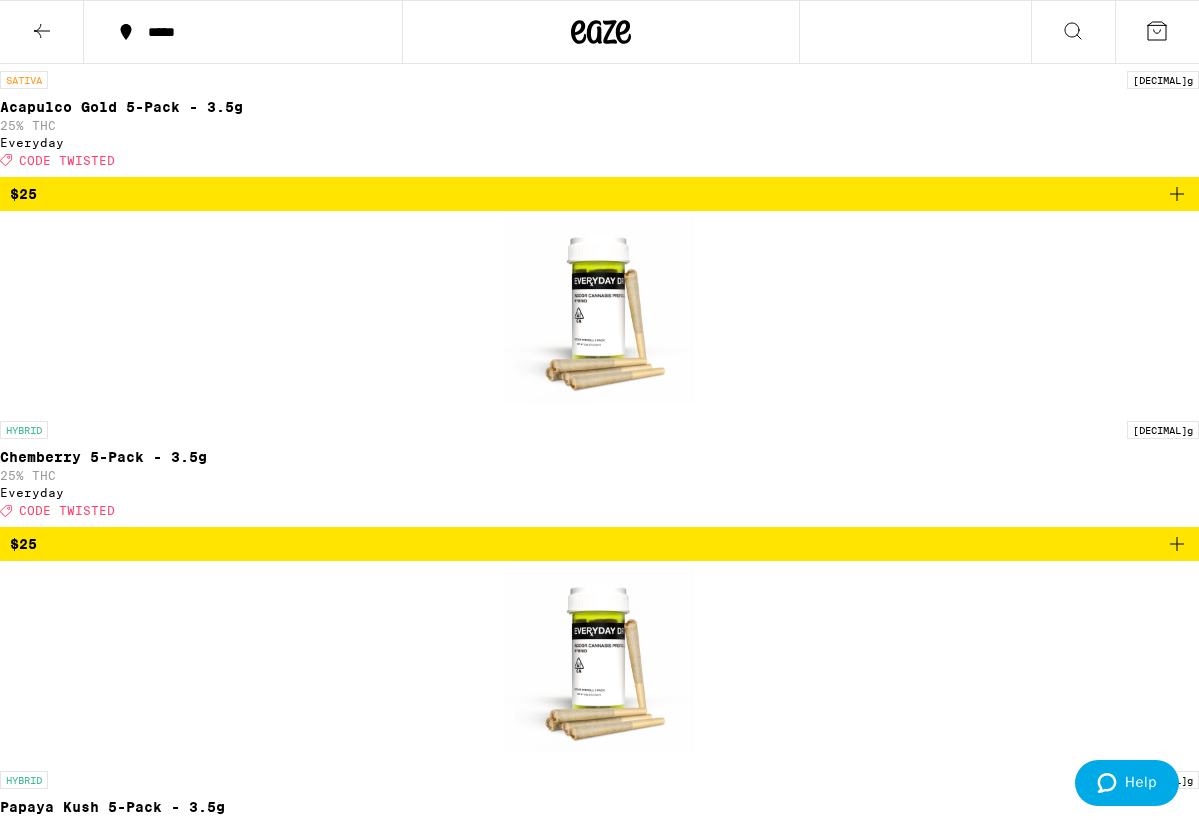 scroll, scrollTop: 3469, scrollLeft: 0, axis: vertical 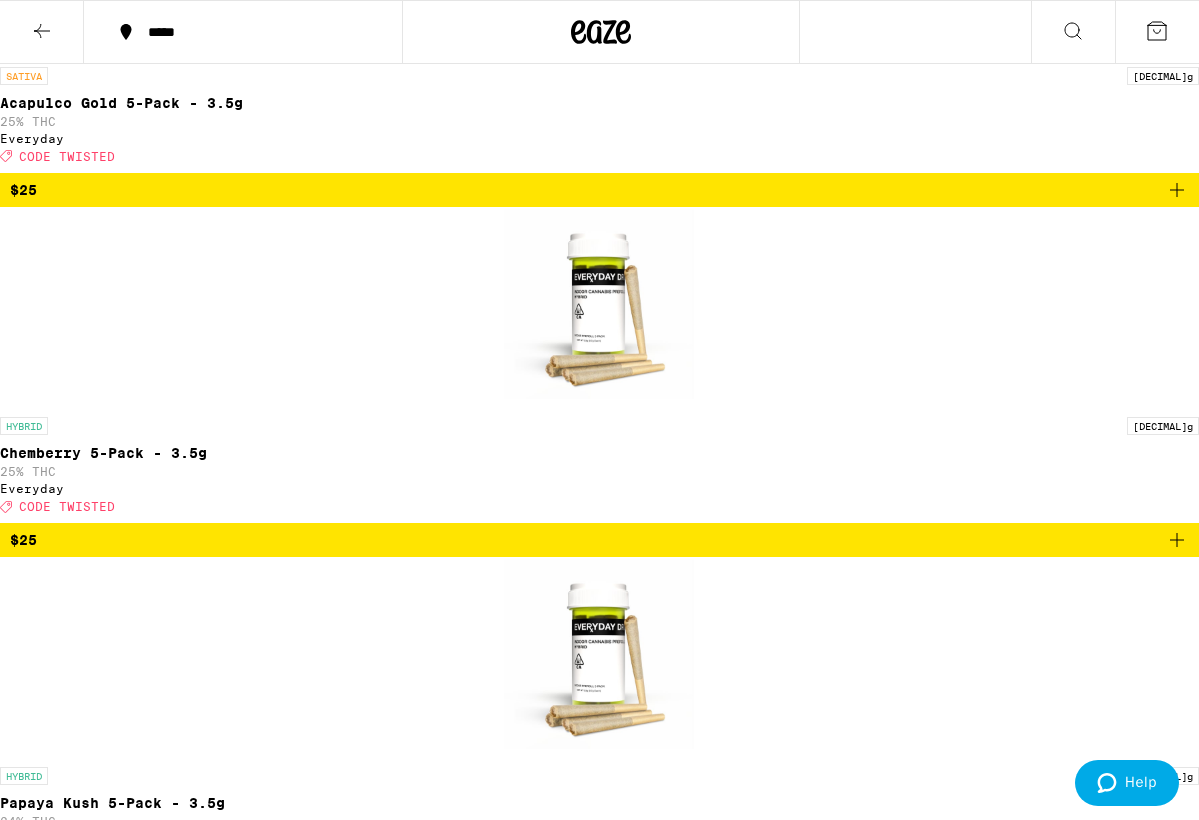 click 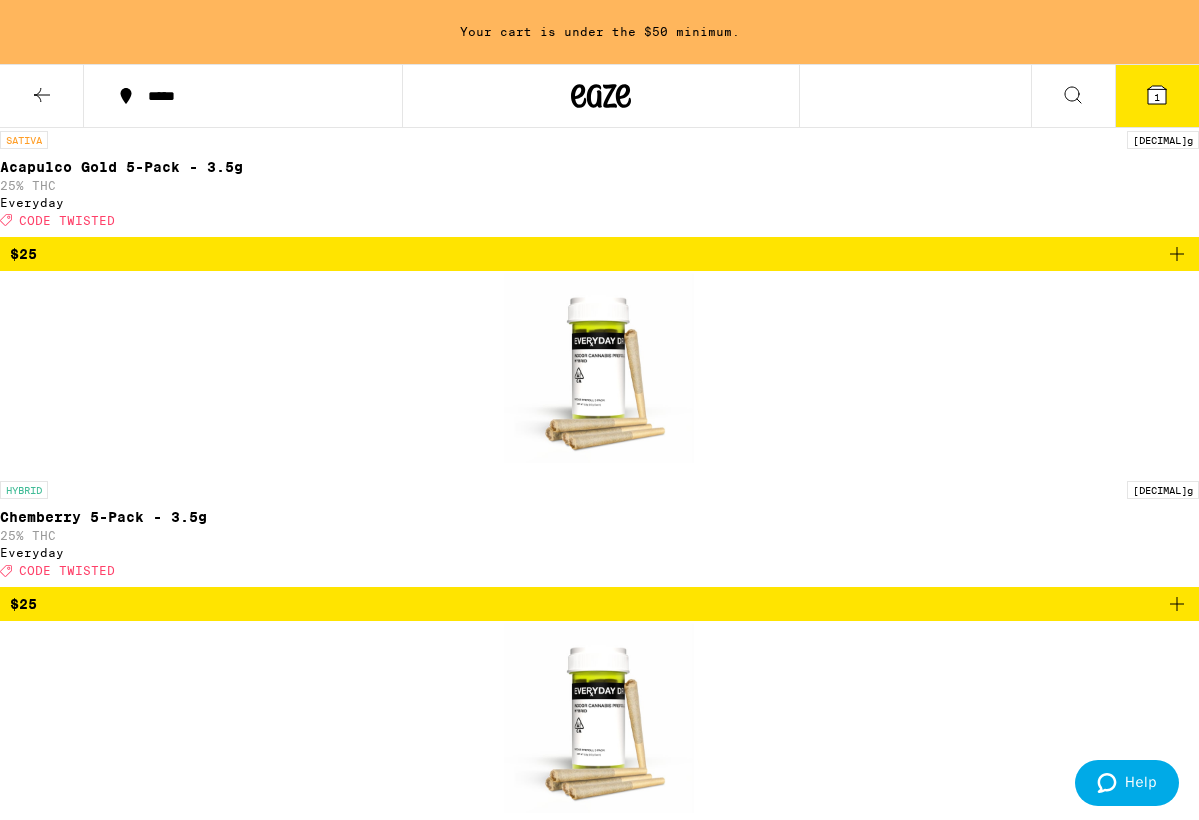click 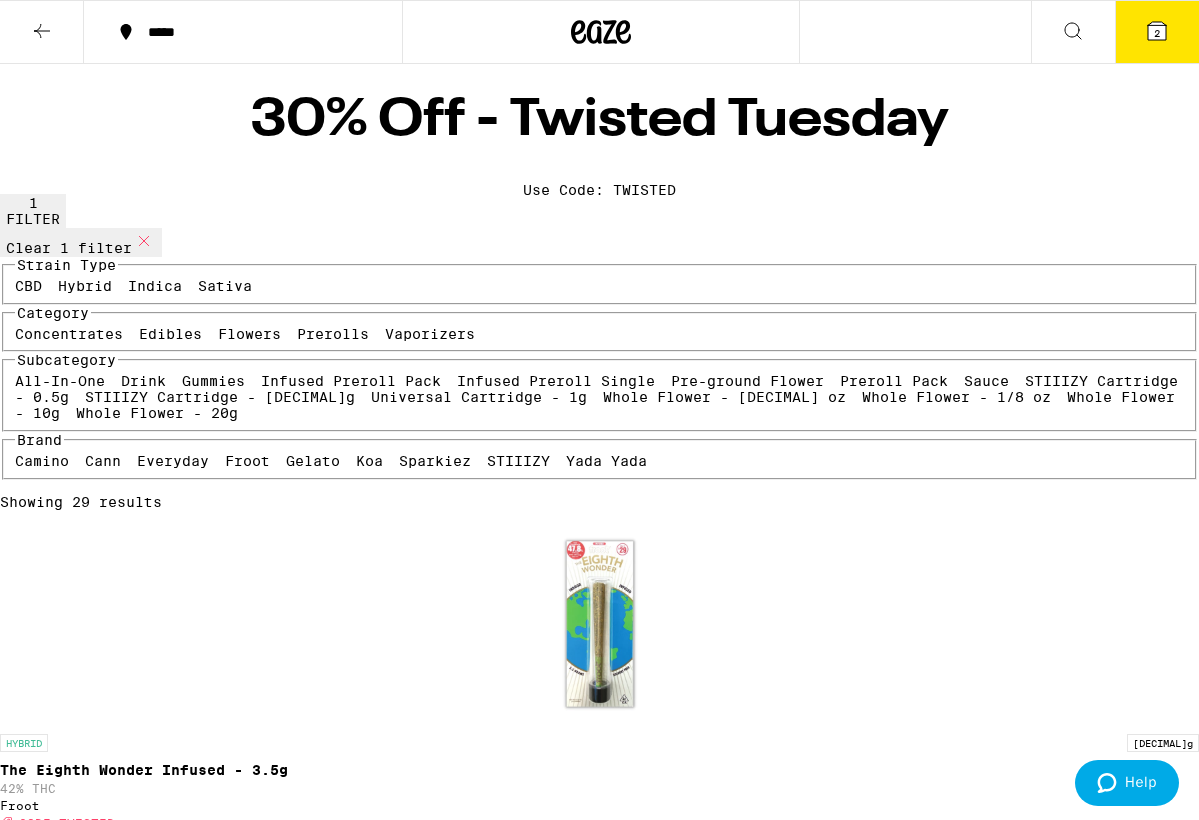 scroll, scrollTop: 0, scrollLeft: 0, axis: both 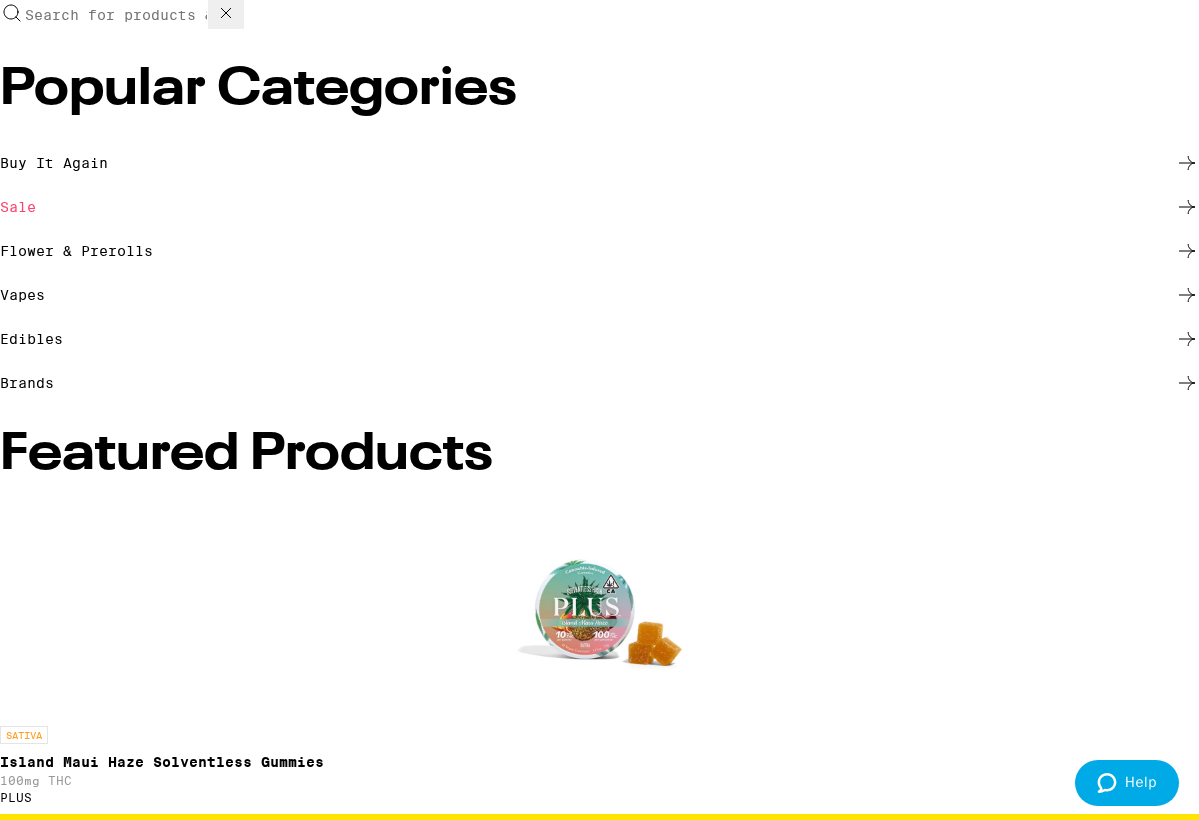 click on "Search for Products" at bounding box center (116, 15) 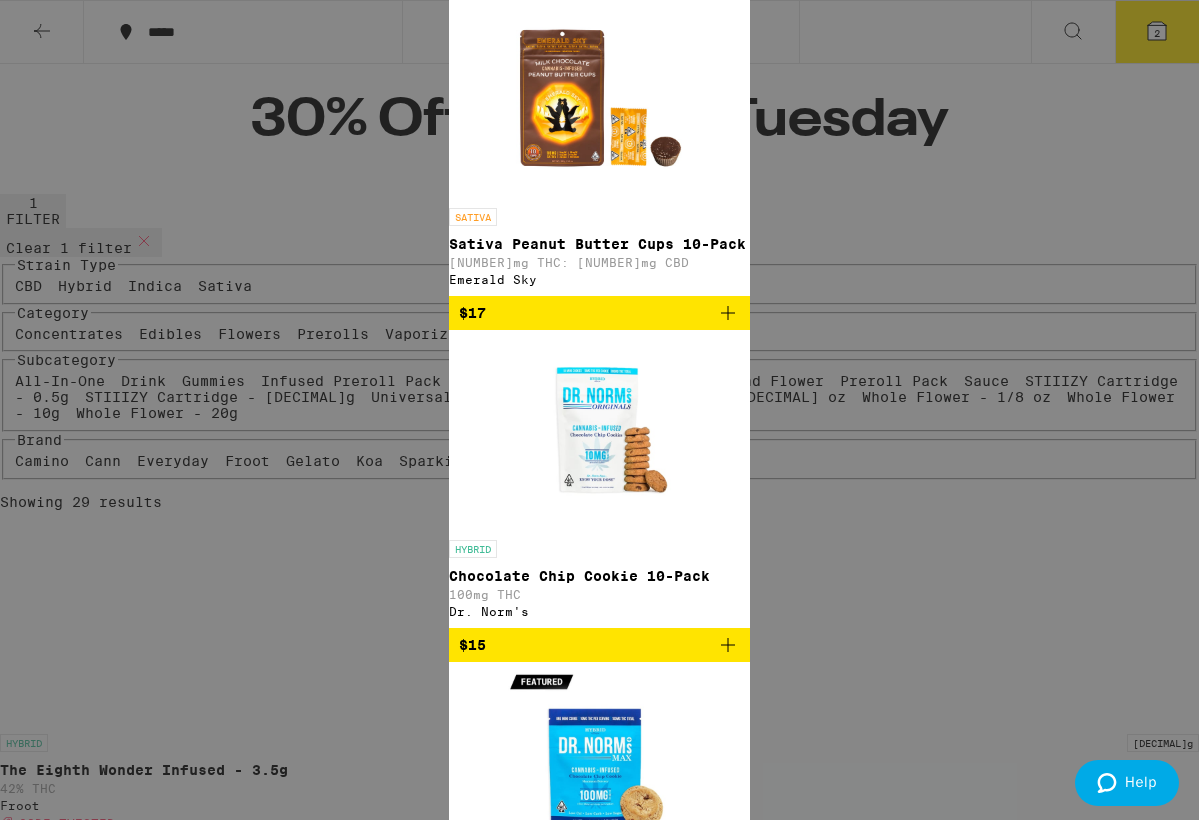 scroll, scrollTop: 0, scrollLeft: 0, axis: both 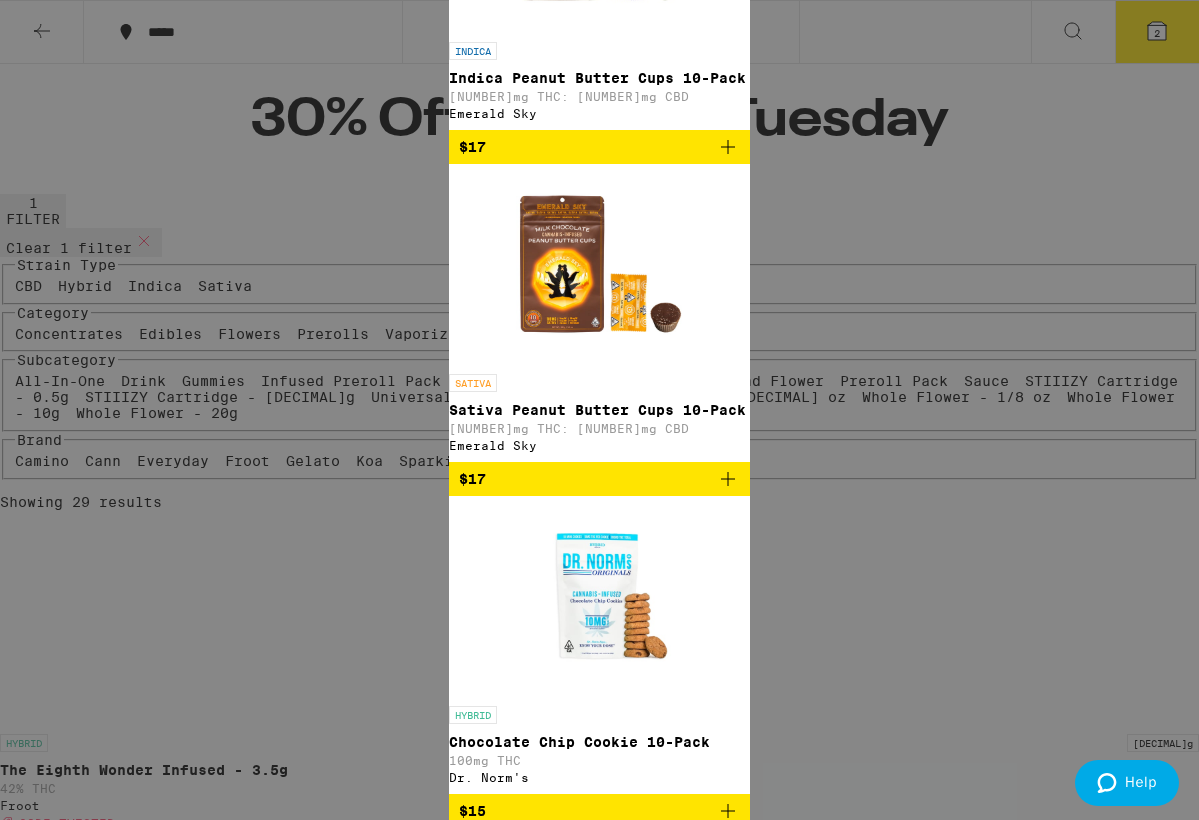 type on "salt" 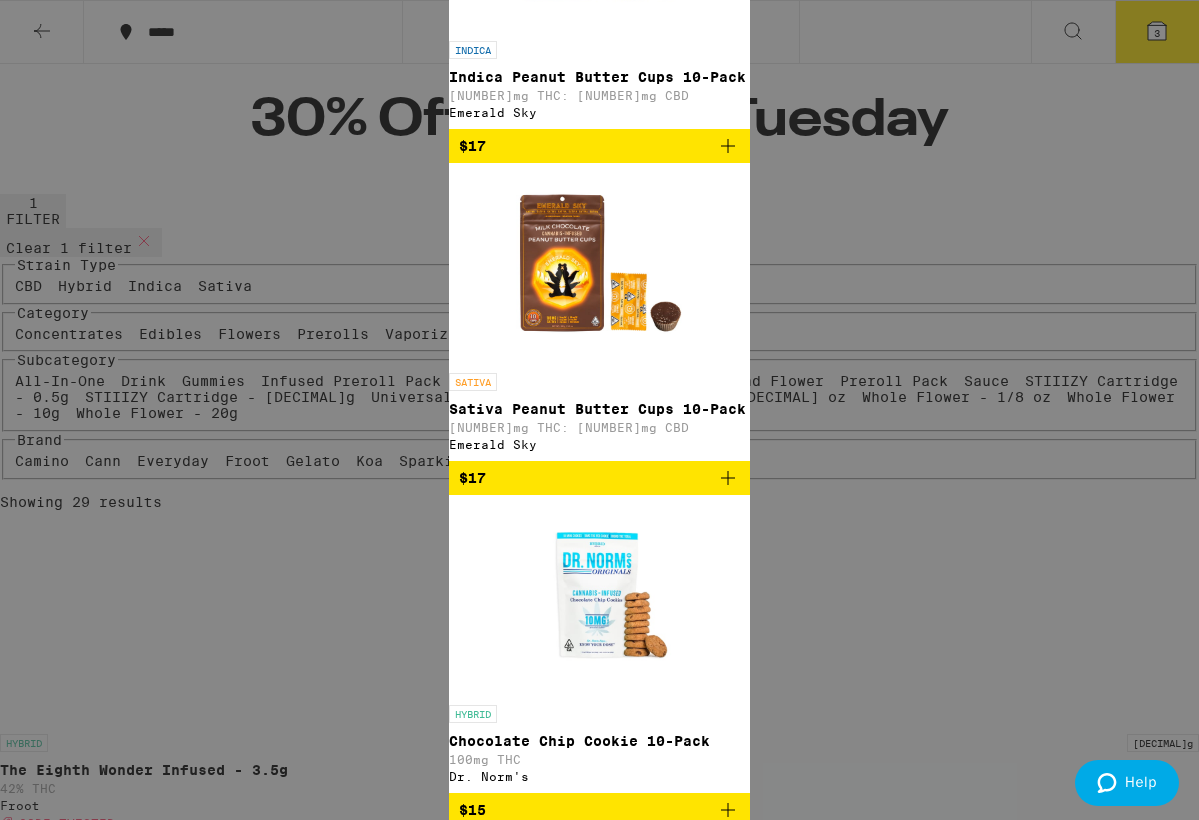 scroll, scrollTop: 0, scrollLeft: 0, axis: both 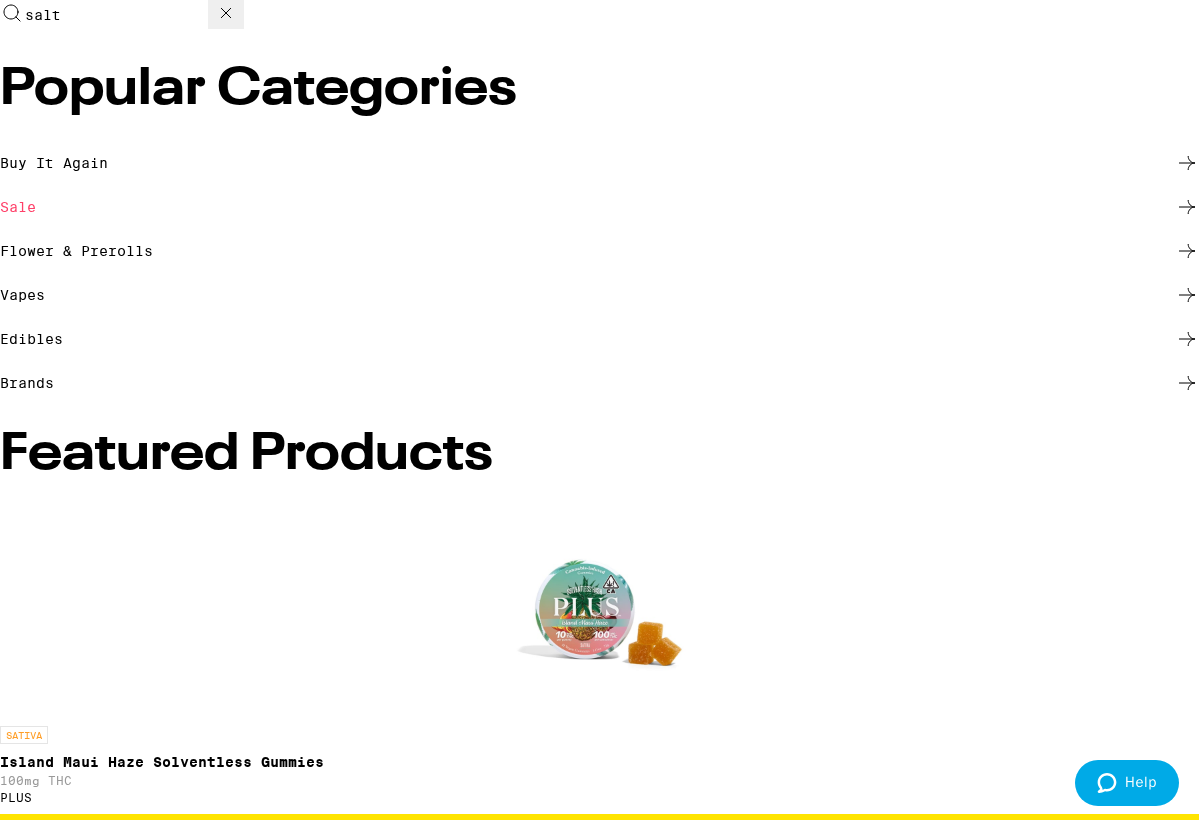 type 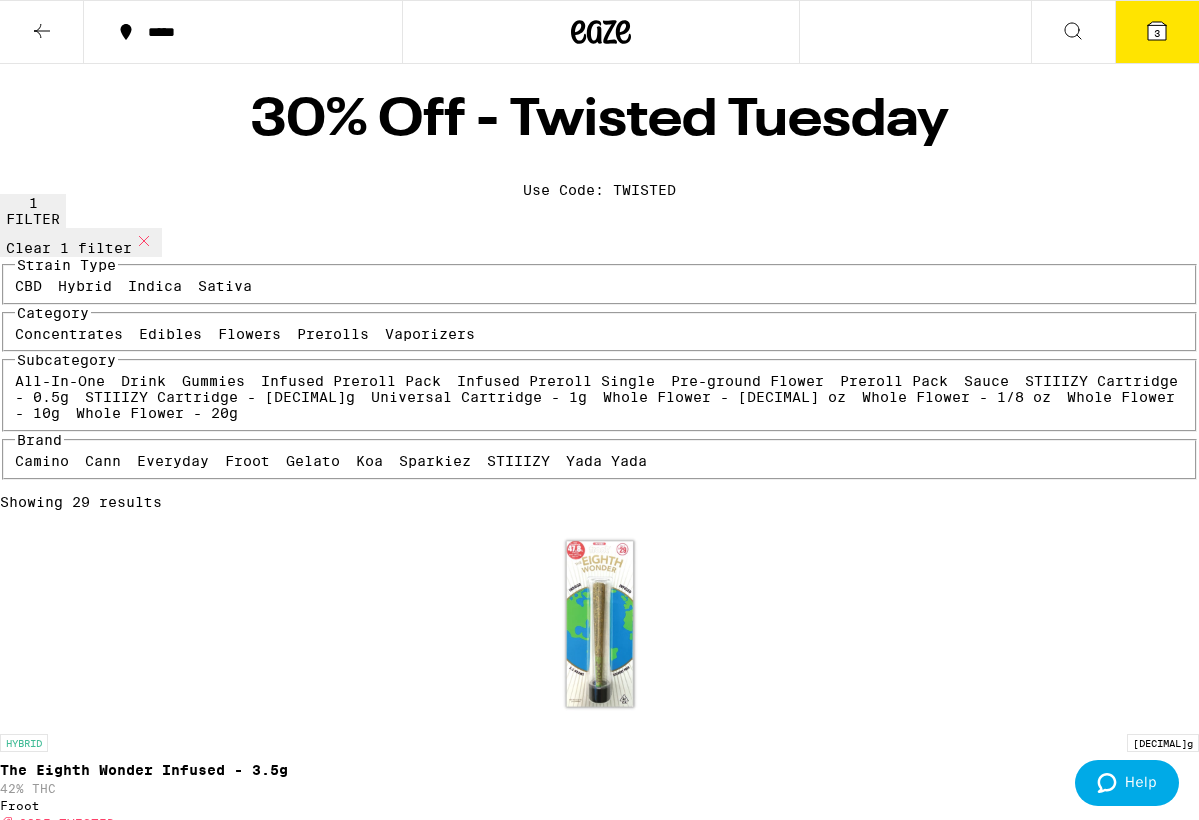 click 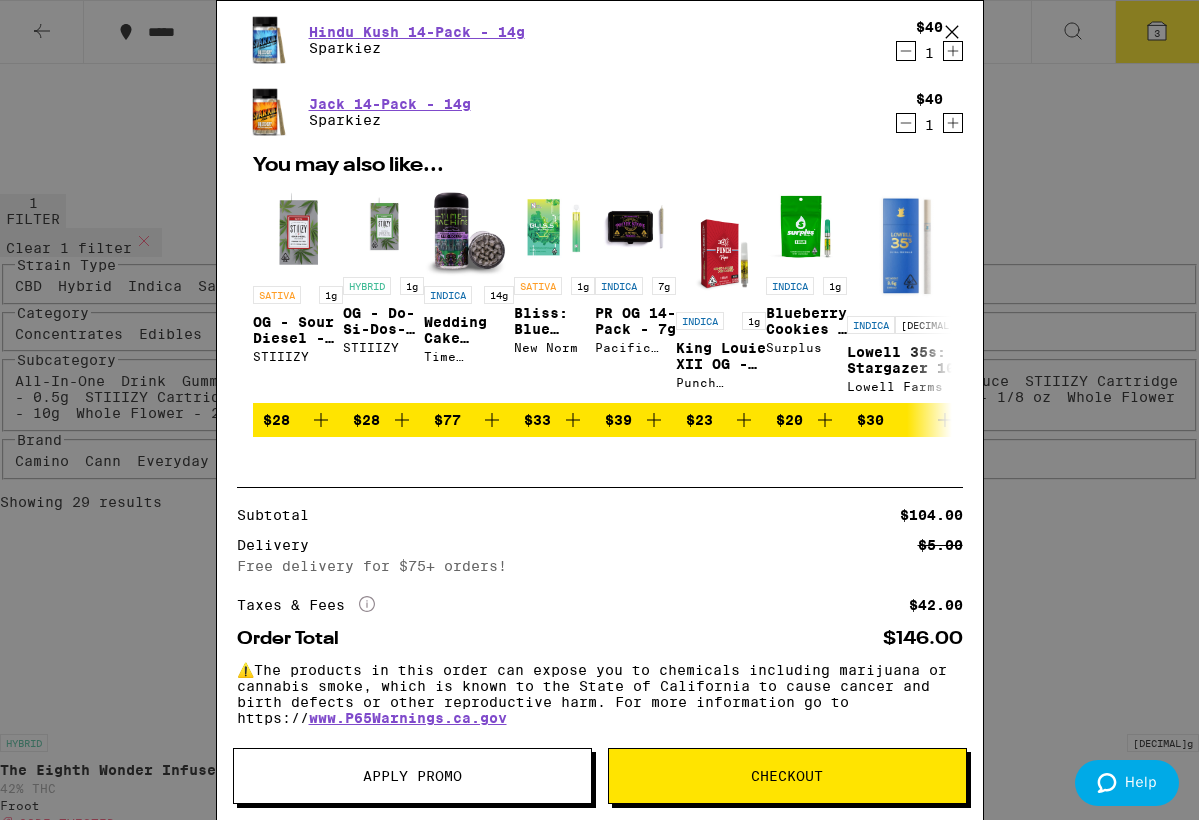 scroll, scrollTop: 154, scrollLeft: 0, axis: vertical 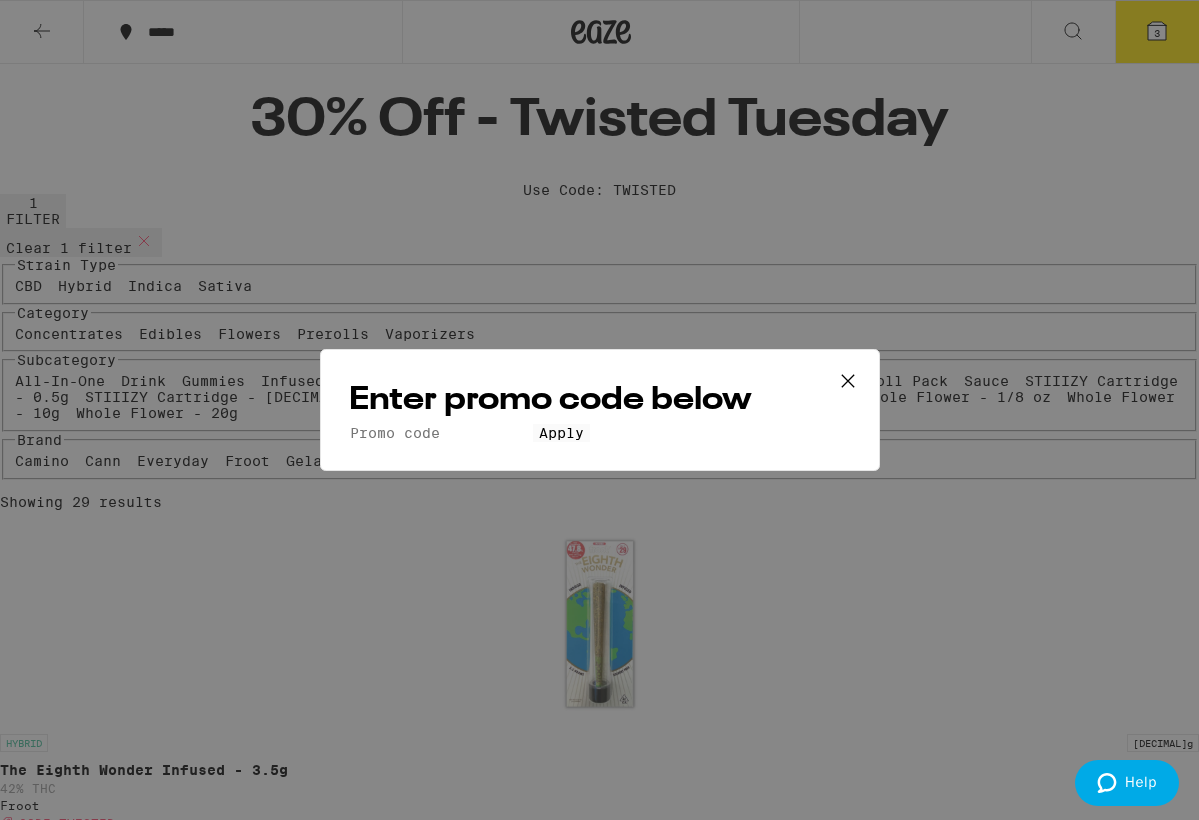 click on "Promo Code" at bounding box center (441, 433) 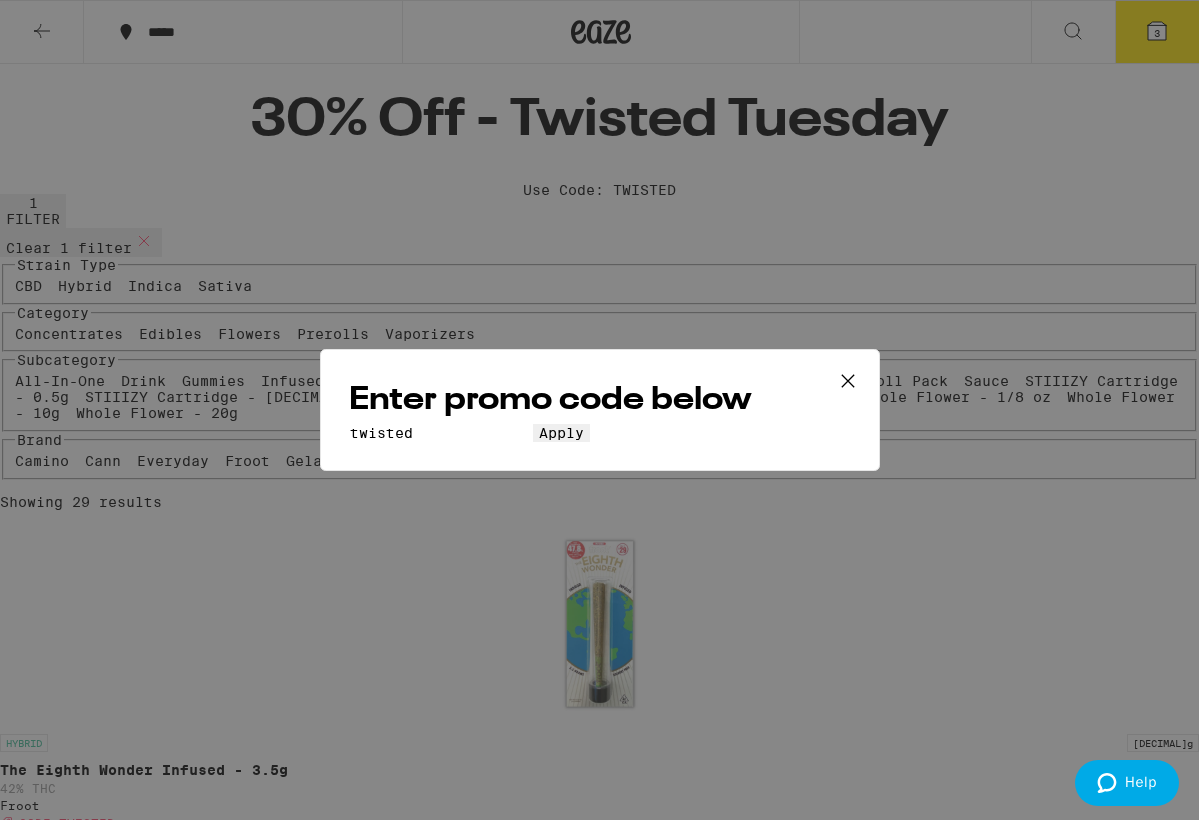 type on "twisted" 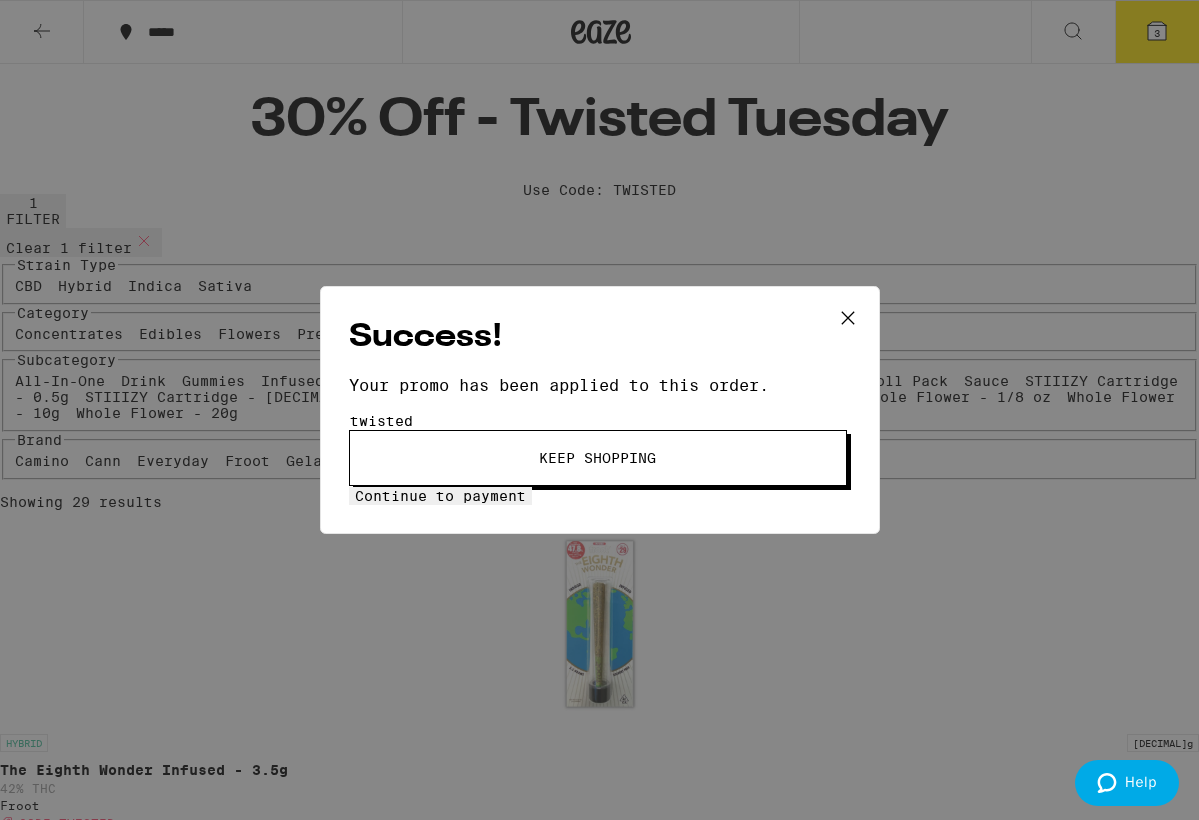 click on "Continue to payment" at bounding box center (440, 496) 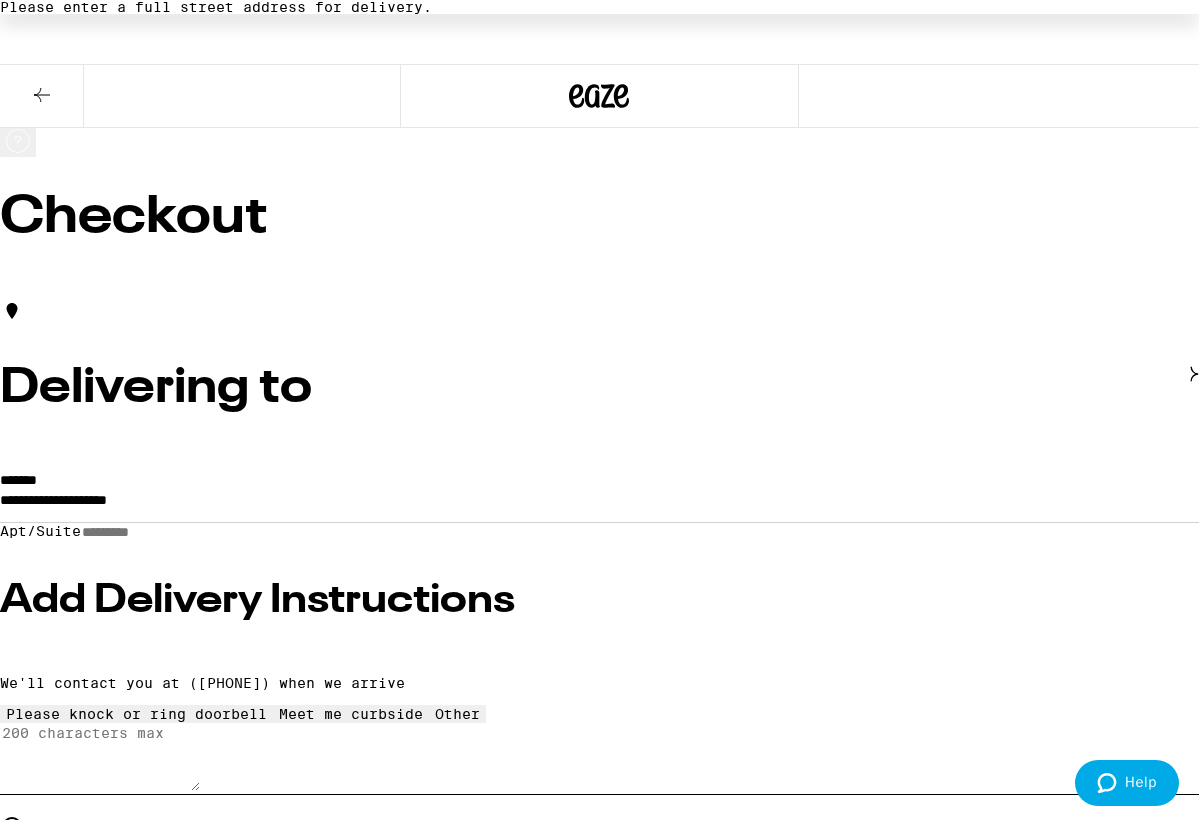 scroll, scrollTop: 0, scrollLeft: 0, axis: both 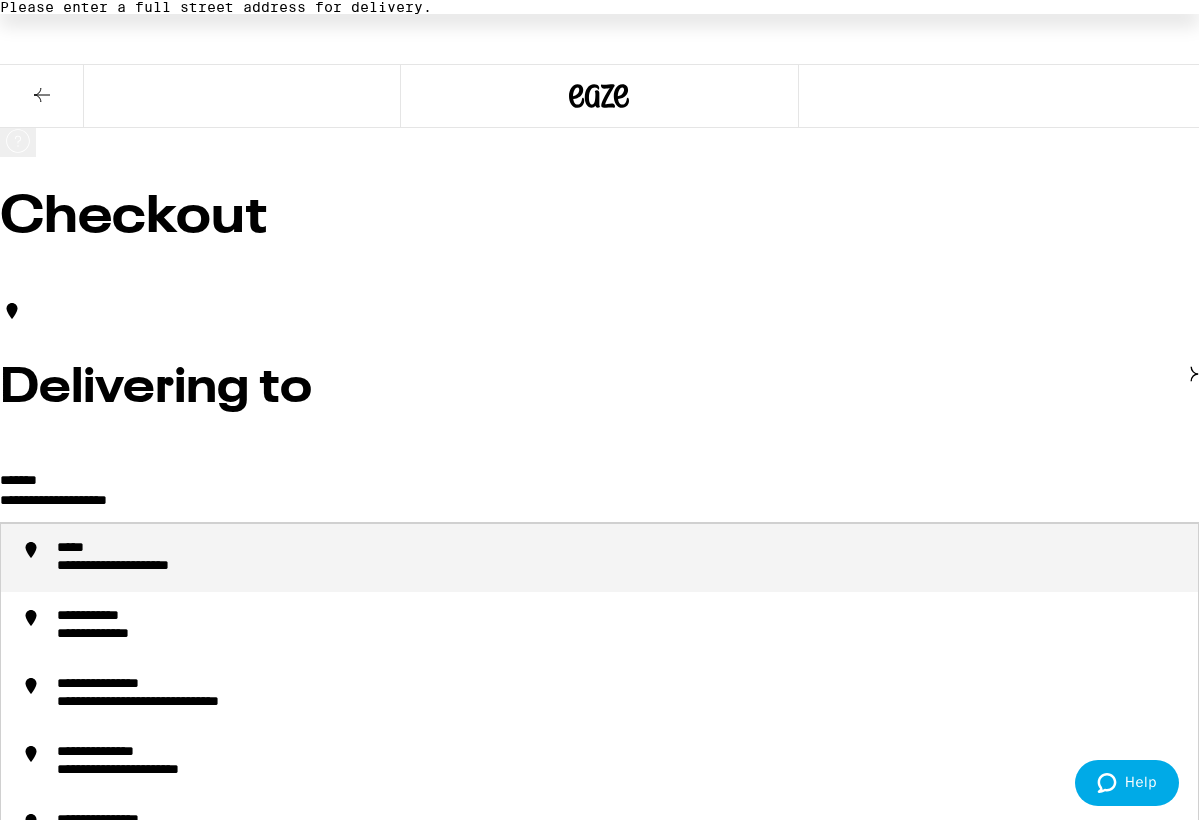 drag, startPoint x: 325, startPoint y: 460, endPoint x: 97, endPoint y: 451, distance: 228.17757 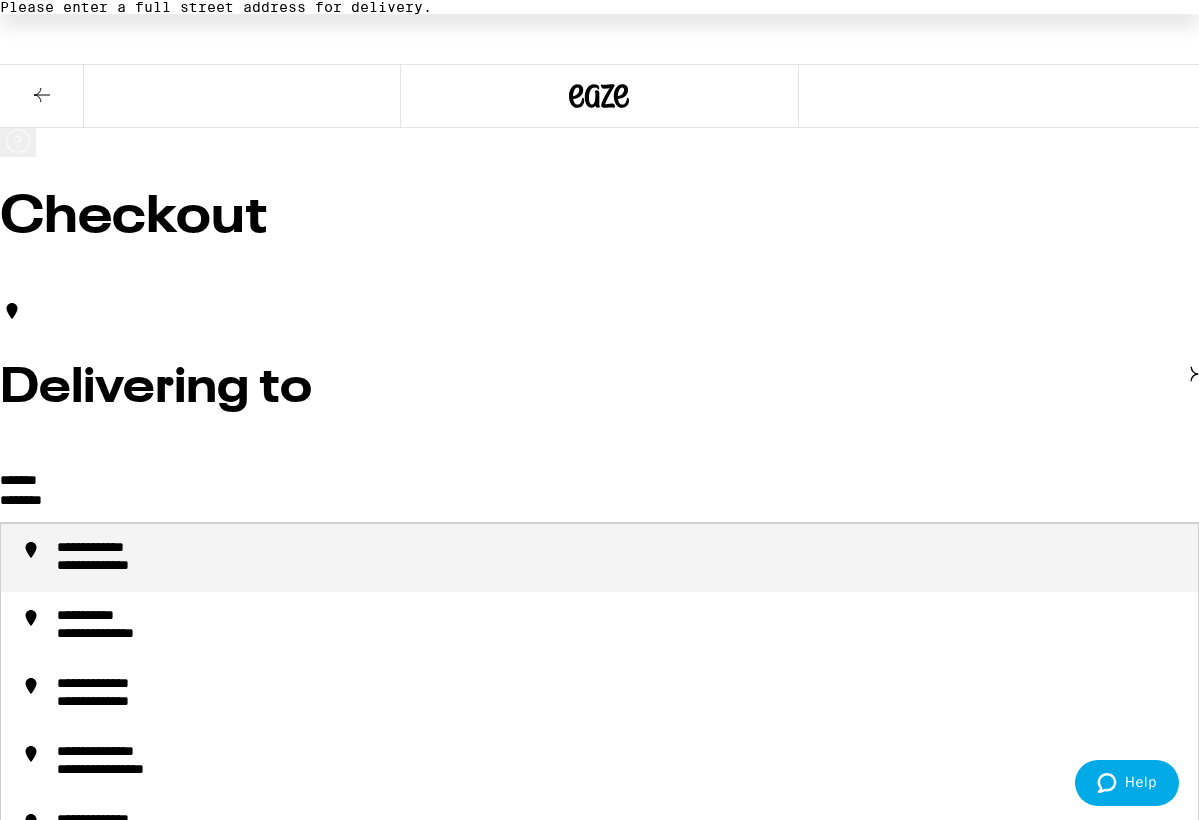 click on "**********" at bounding box center (619, 558) 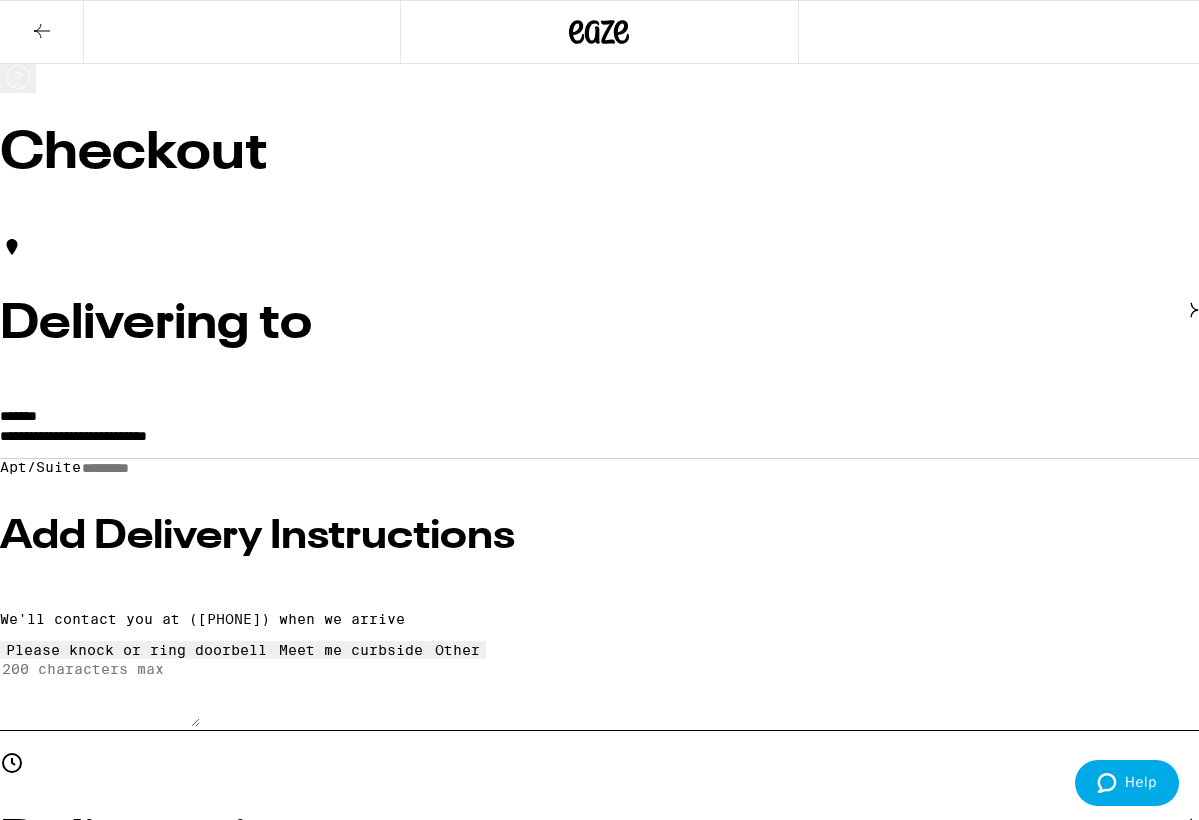 type on "**********" 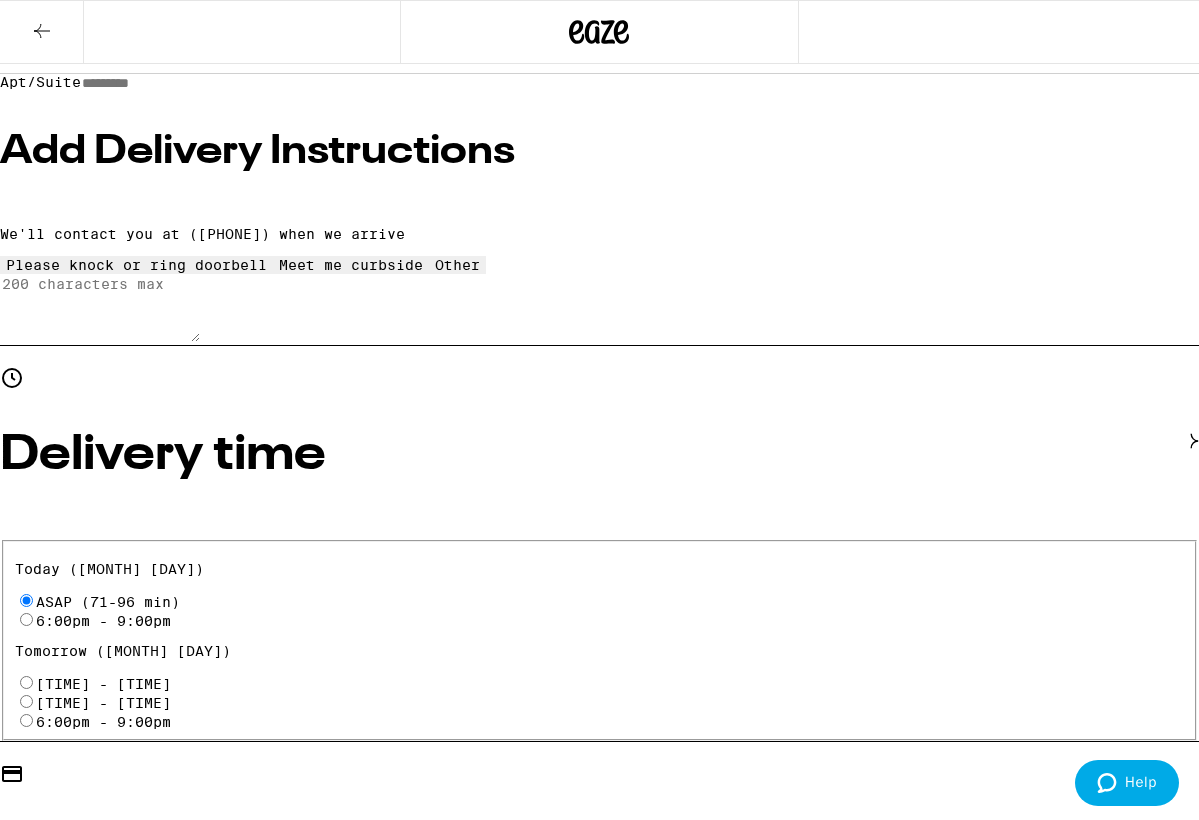 scroll, scrollTop: 392, scrollLeft: 0, axis: vertical 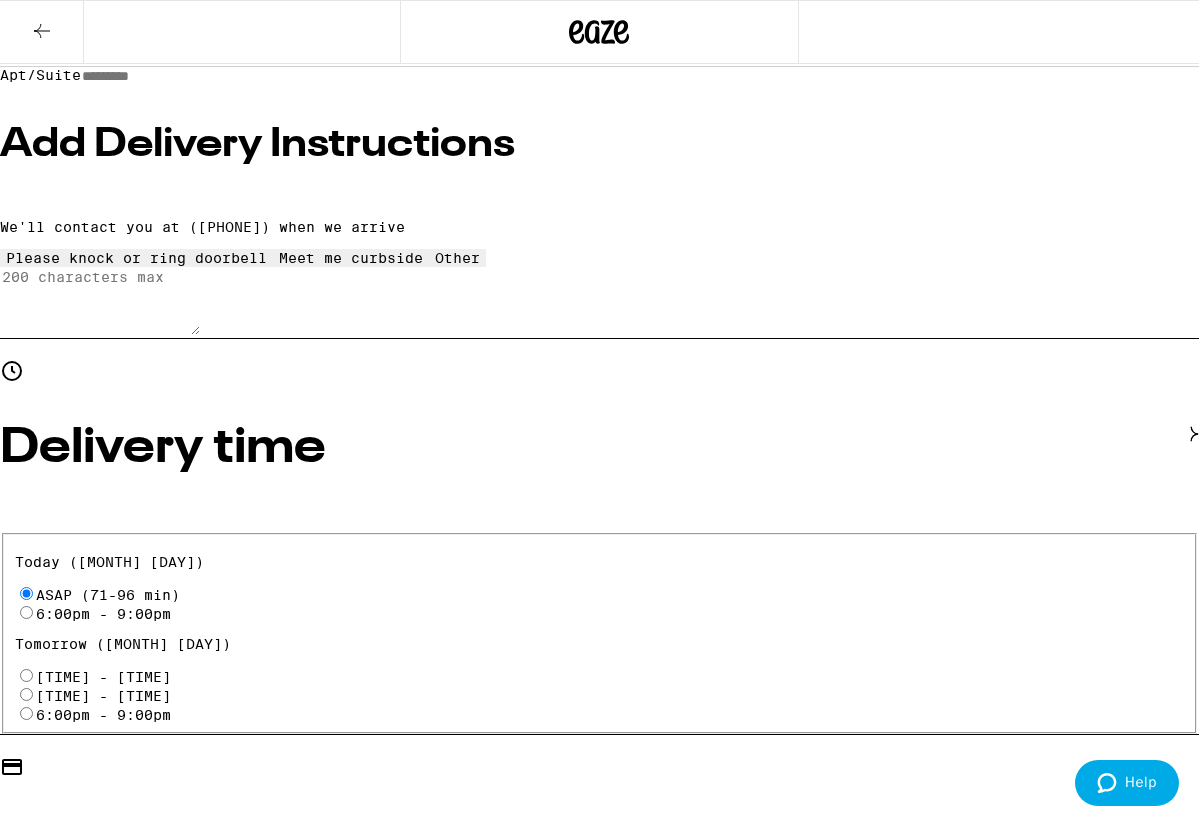 click on "Cash (in person)" at bounding box center (26, 1007) 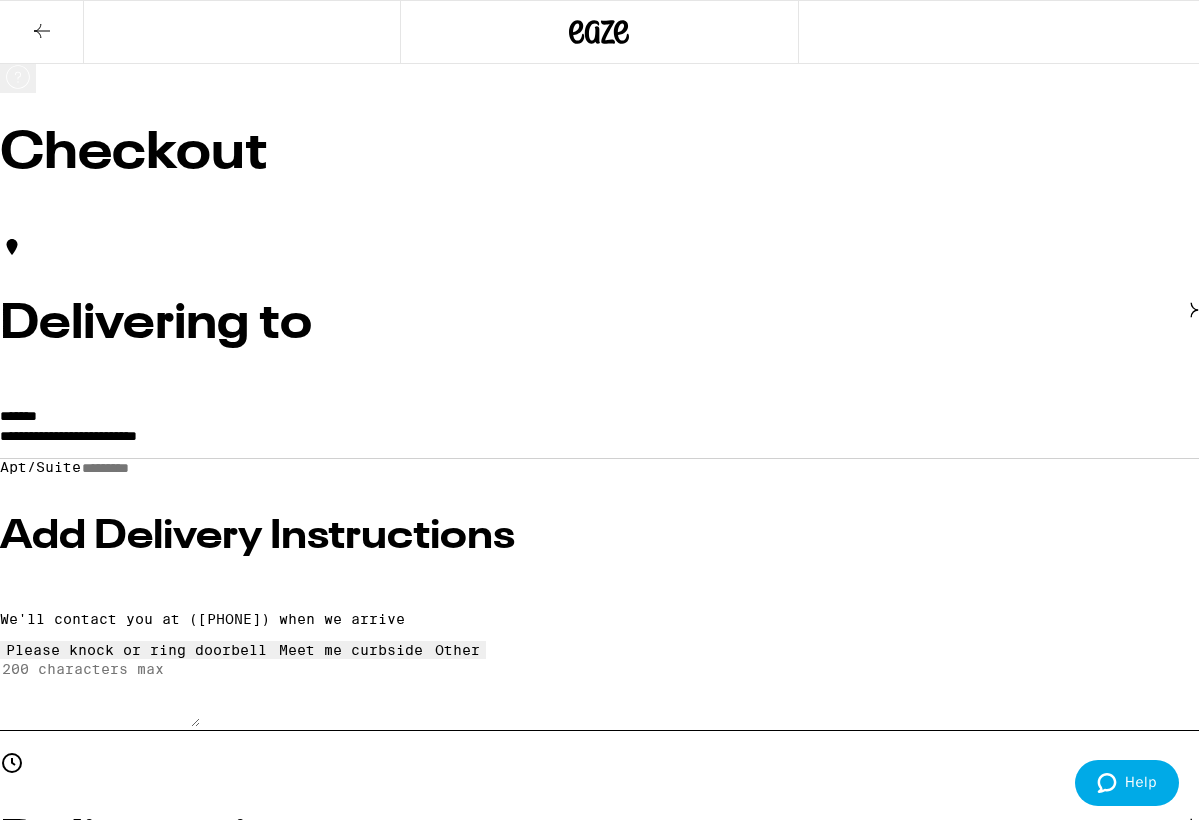 scroll, scrollTop: 0, scrollLeft: 0, axis: both 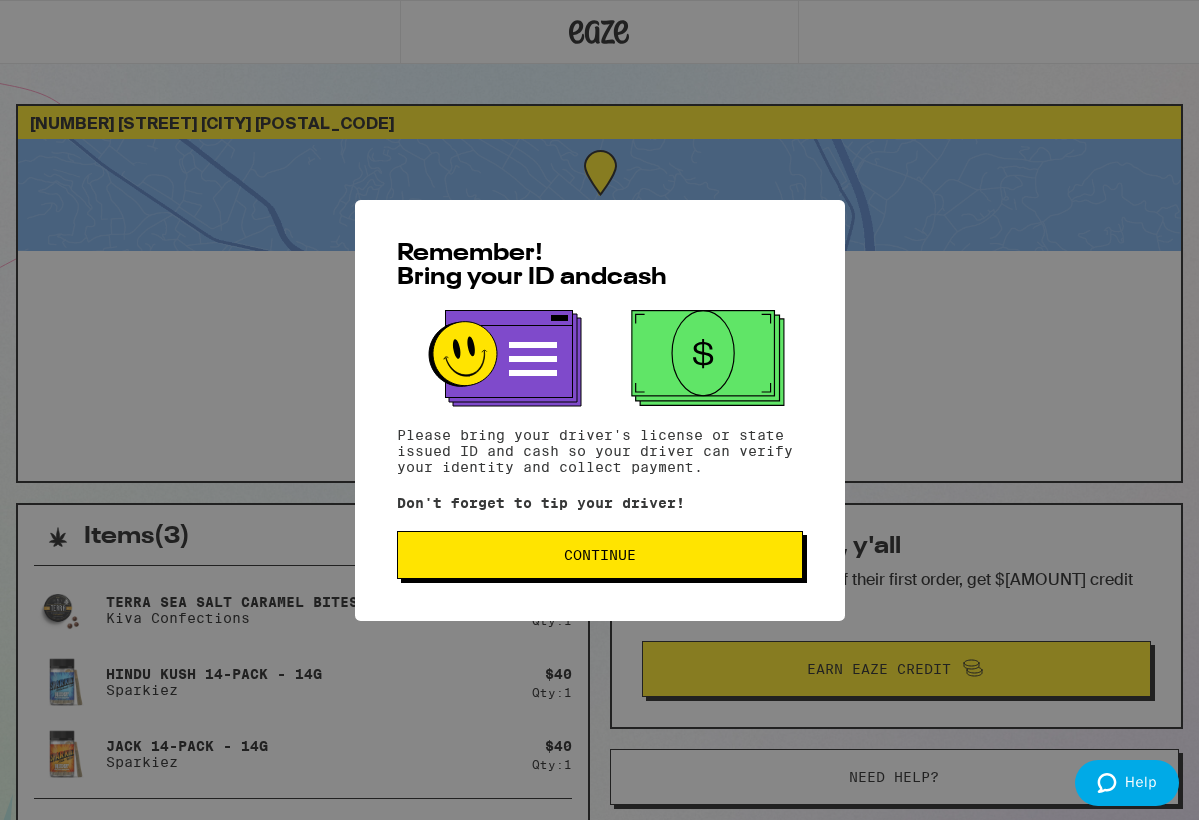 click on "Continue" at bounding box center (600, 555) 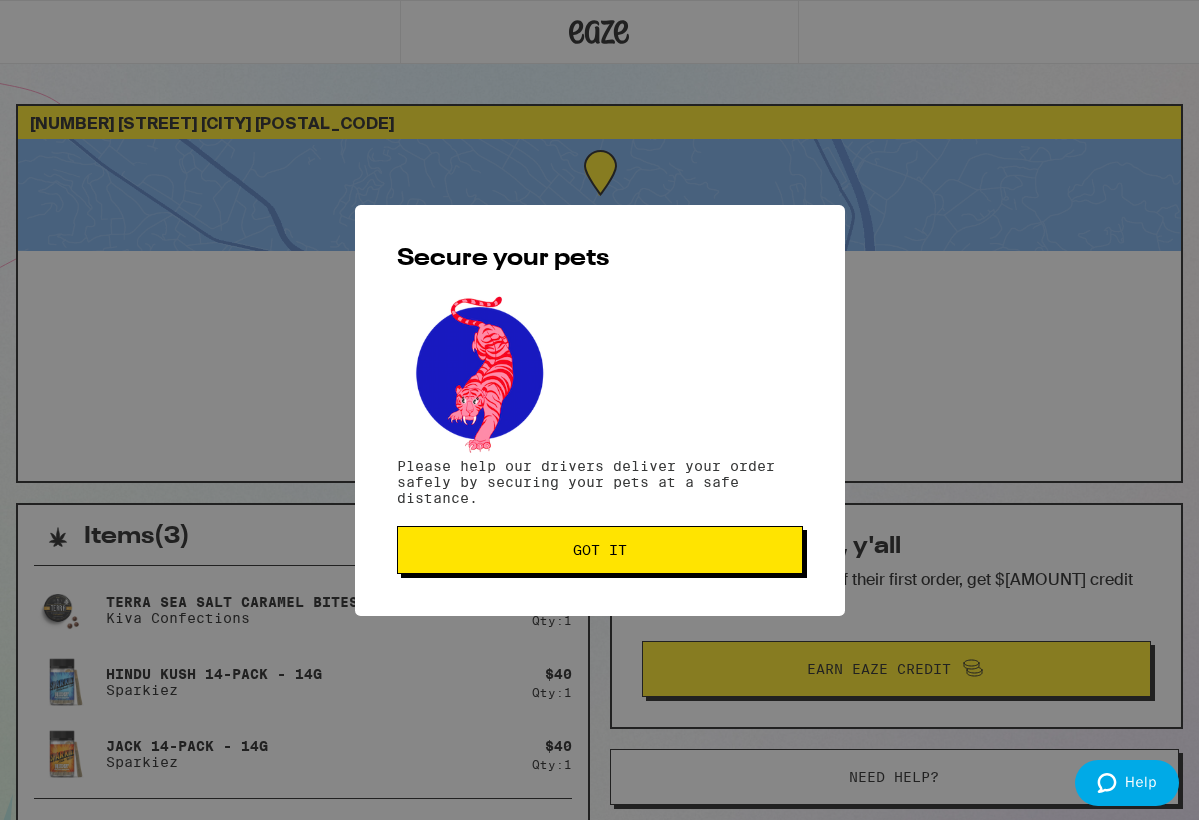 click on "Got it" at bounding box center [600, 550] 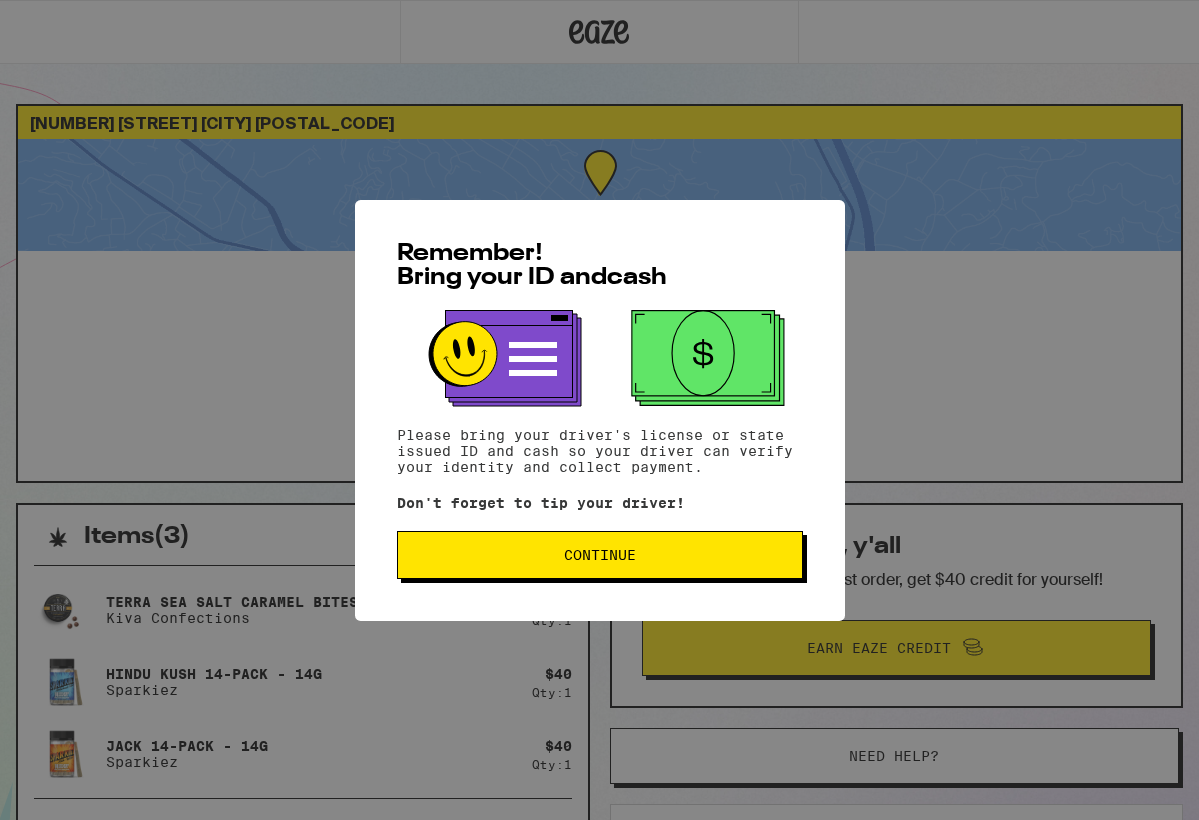 scroll, scrollTop: 0, scrollLeft: 0, axis: both 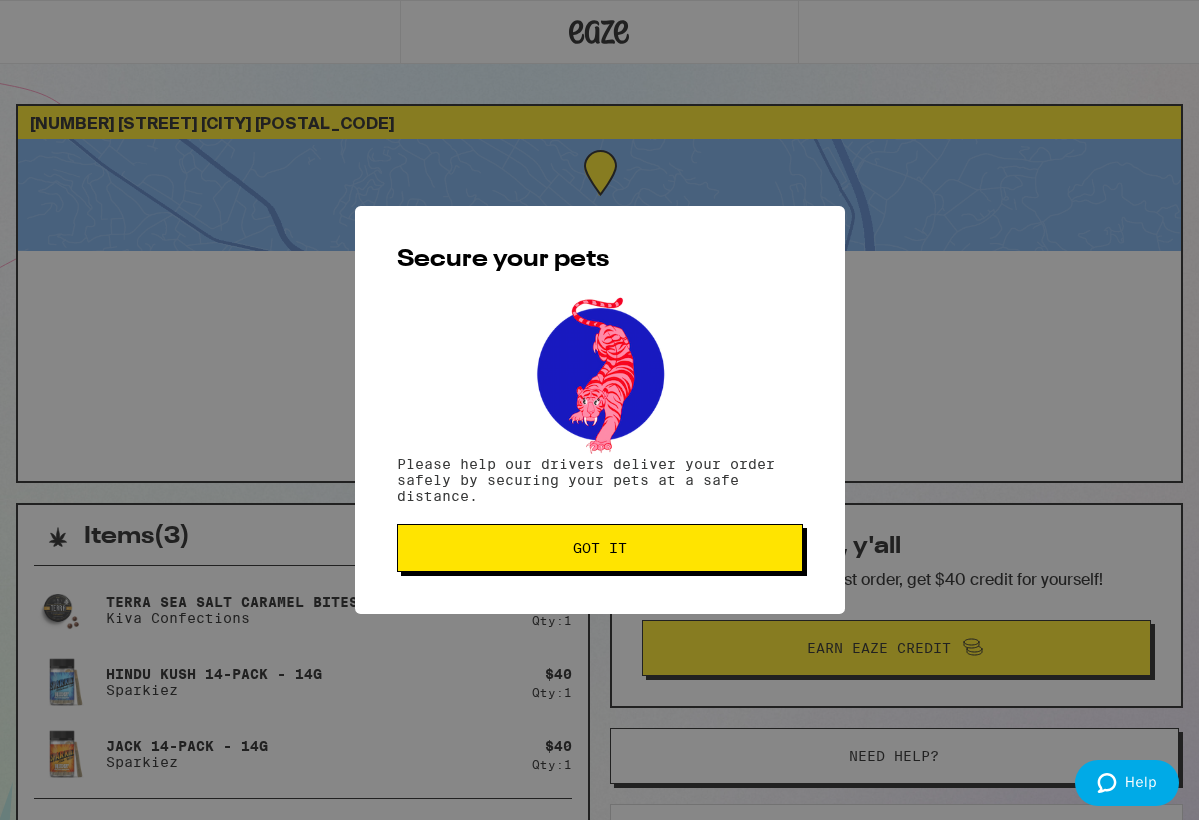 click on "Got it" at bounding box center [600, 548] 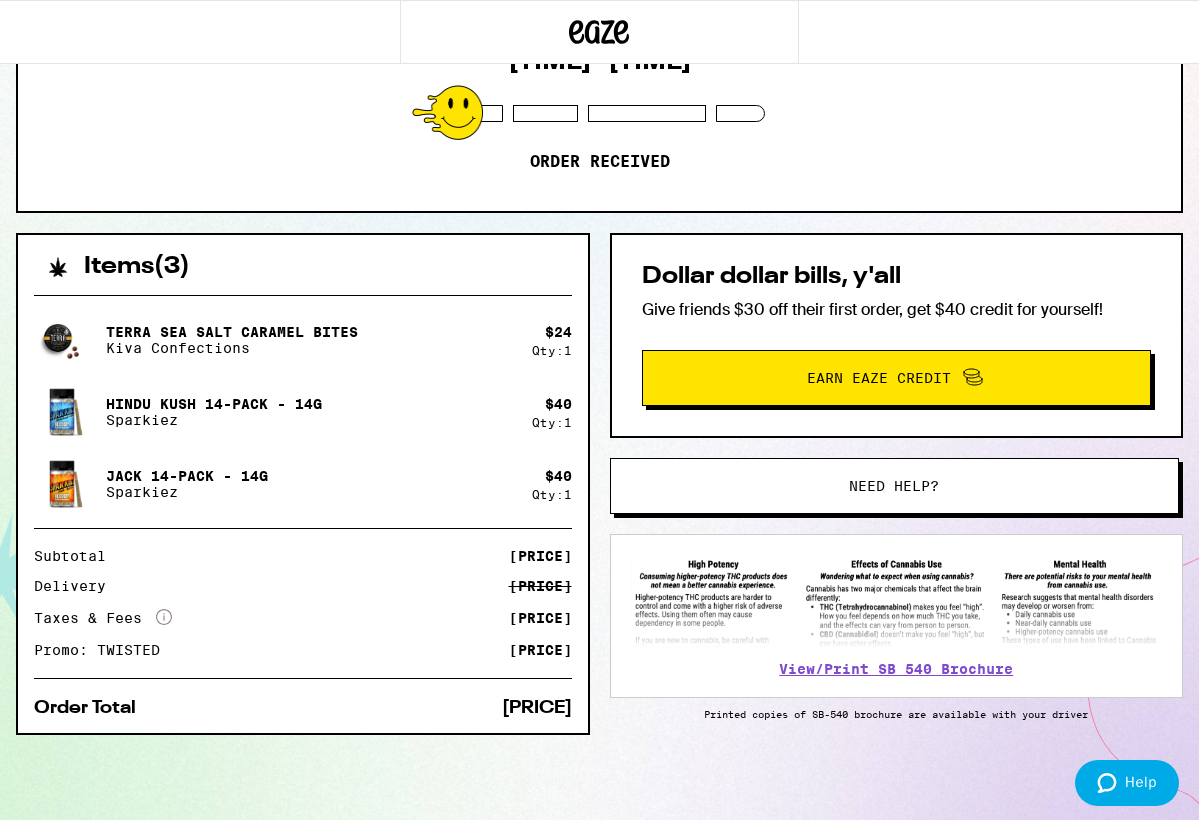 scroll, scrollTop: 274, scrollLeft: 0, axis: vertical 